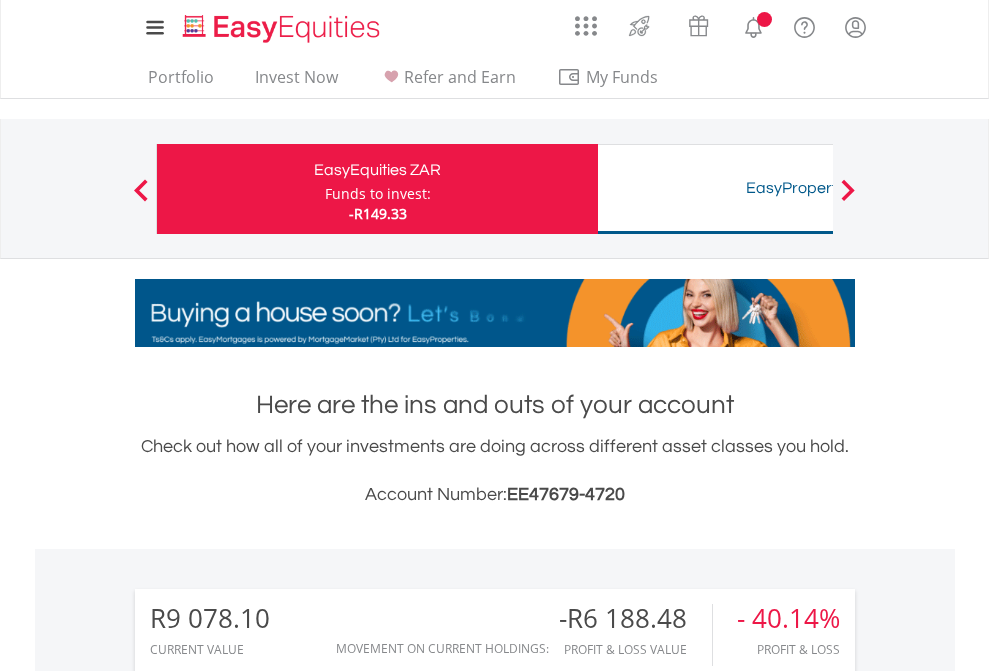 scroll, scrollTop: 0, scrollLeft: 0, axis: both 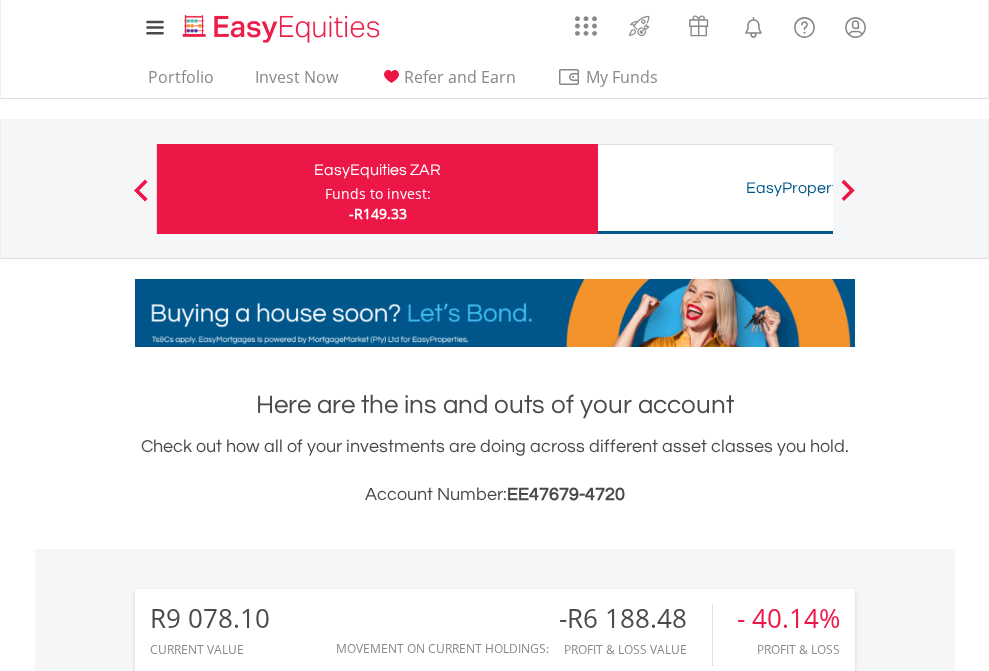click on "Funds to invest:" at bounding box center (378, 194) 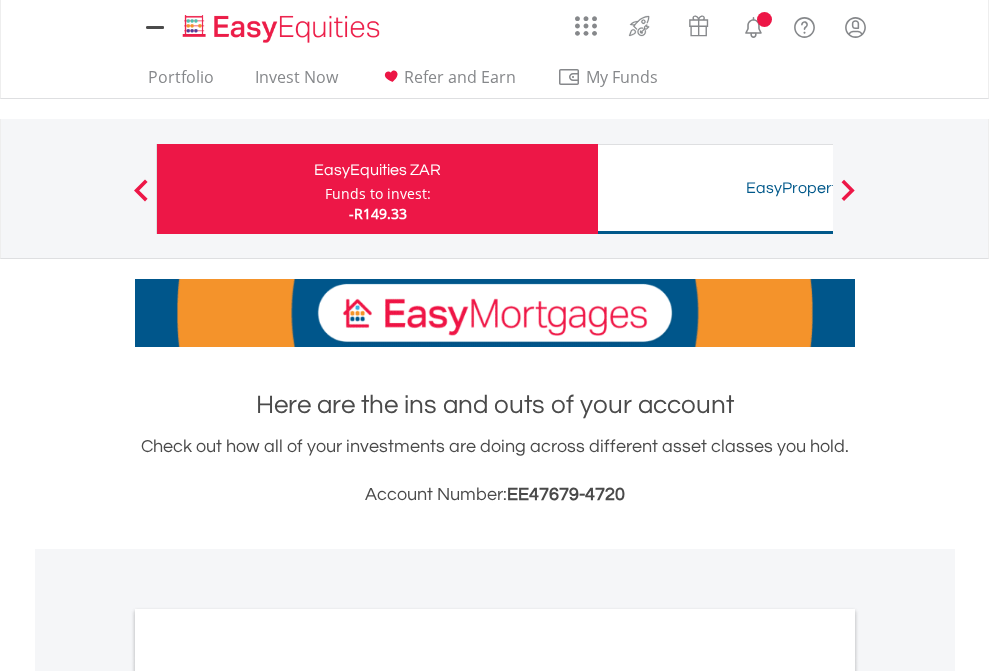 scroll, scrollTop: 0, scrollLeft: 0, axis: both 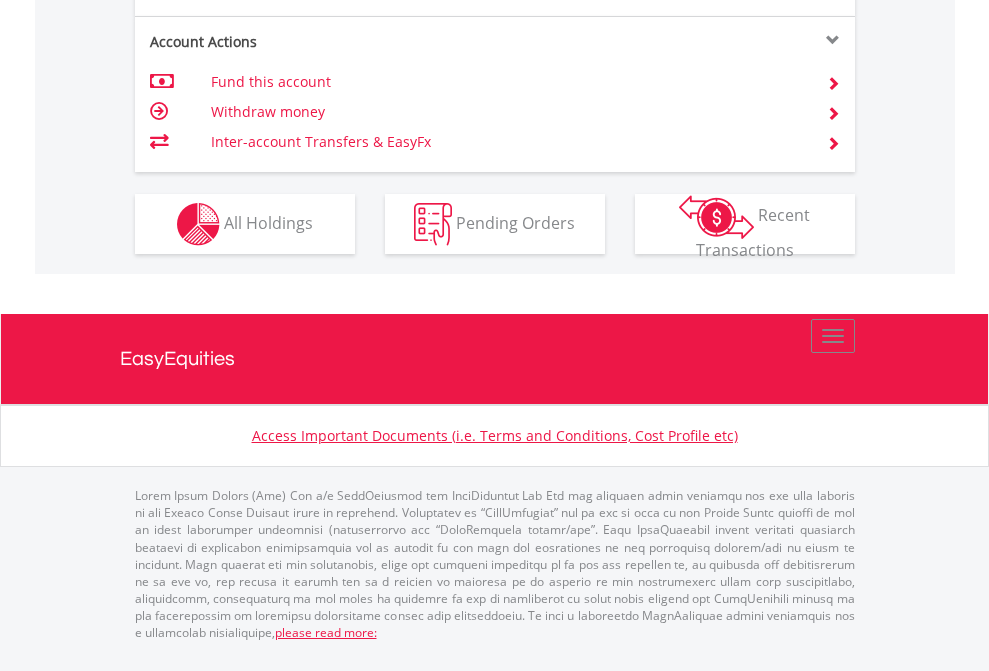 click on "Investment types" at bounding box center [706, -337] 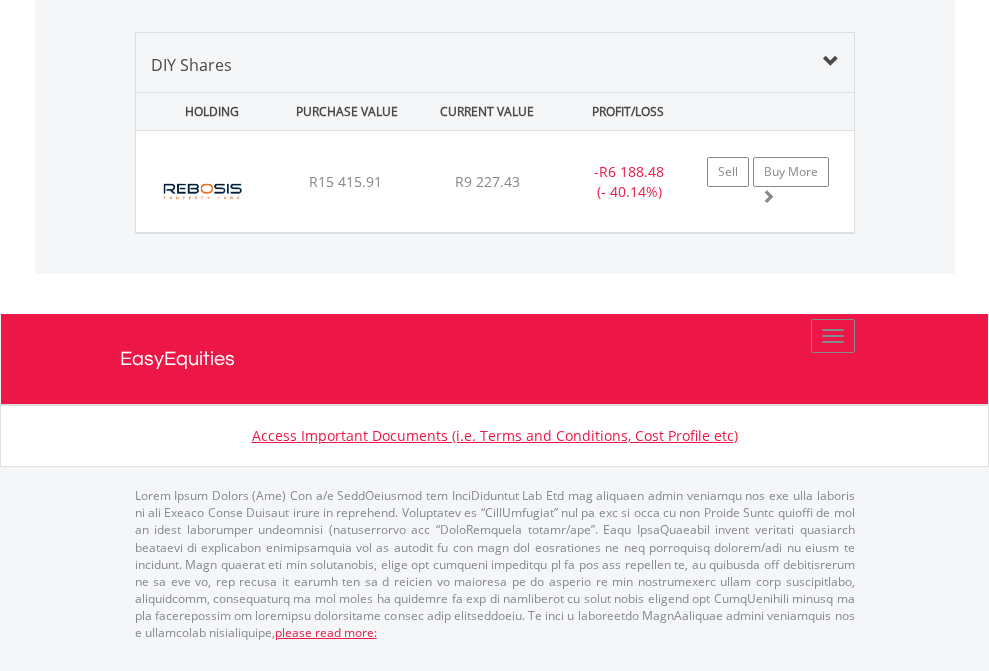 scroll, scrollTop: 2225, scrollLeft: 0, axis: vertical 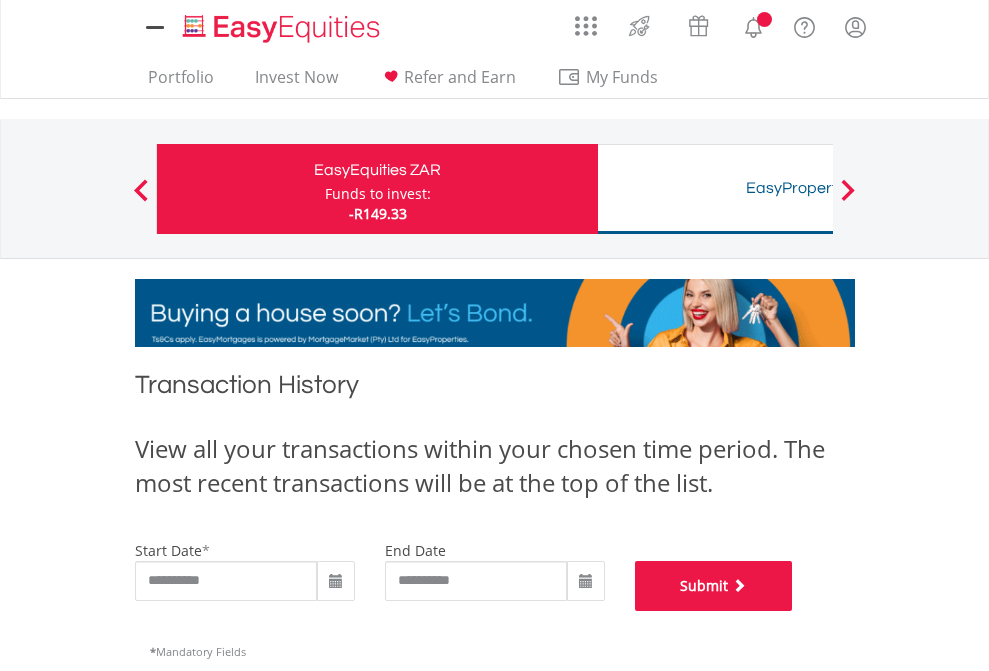click on "Submit" at bounding box center [714, 586] 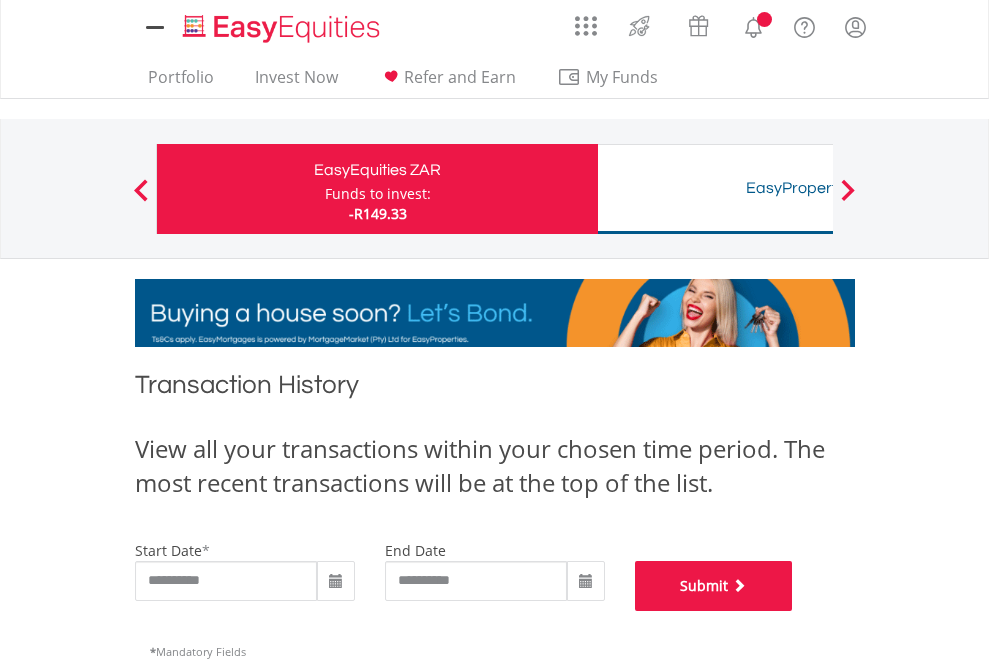 scroll, scrollTop: 811, scrollLeft: 0, axis: vertical 